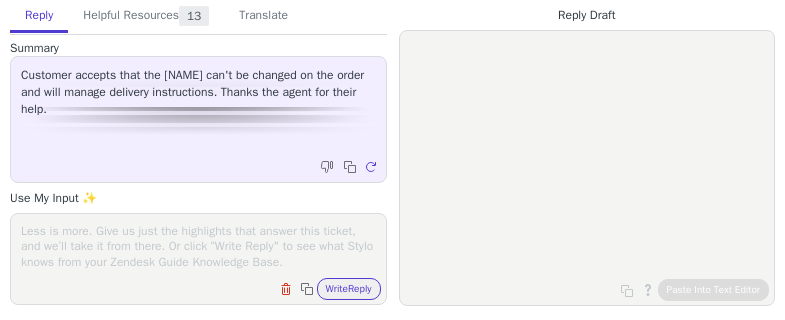 scroll, scrollTop: 0, scrollLeft: 0, axis: both 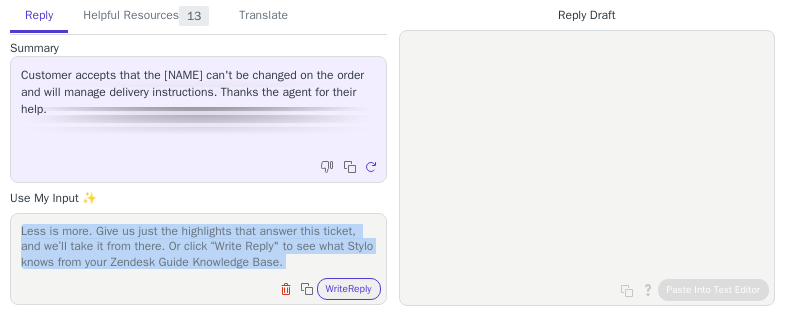click on "Clear field Copy to clipboard Write  Reply" at bounding box center (198, 259) 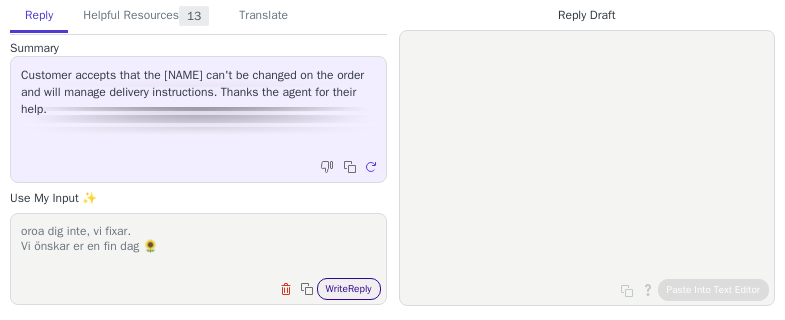 type on "oroa dig inte, vi fixar.
Vi önskar er en fin dag 🌻️" 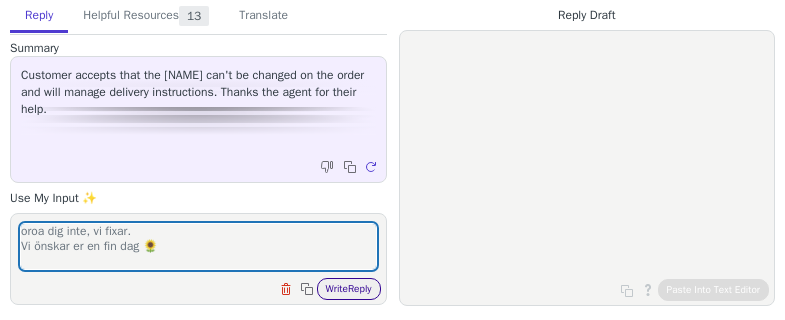 click on "Write  Reply" at bounding box center [349, 289] 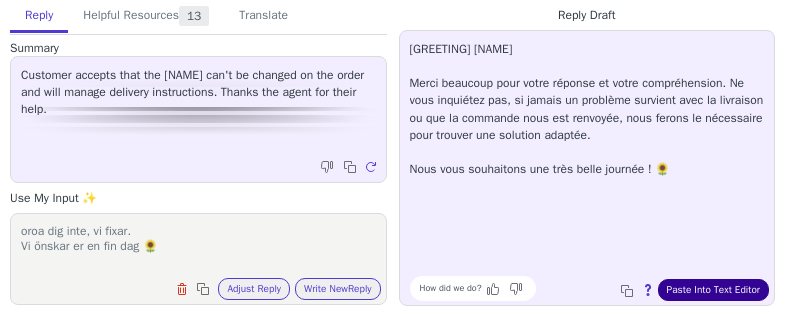 click on "Paste Into Text Editor" at bounding box center (713, 290) 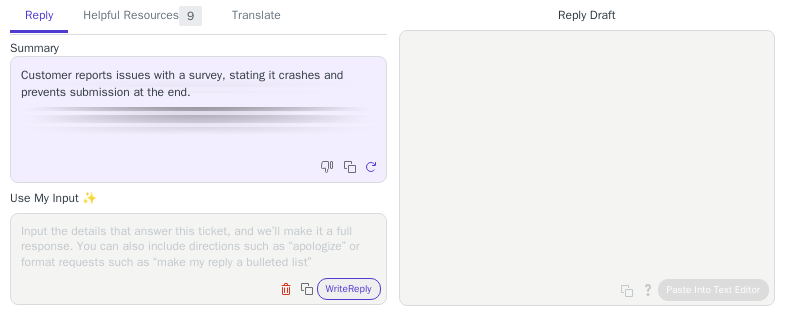 scroll, scrollTop: 0, scrollLeft: 0, axis: both 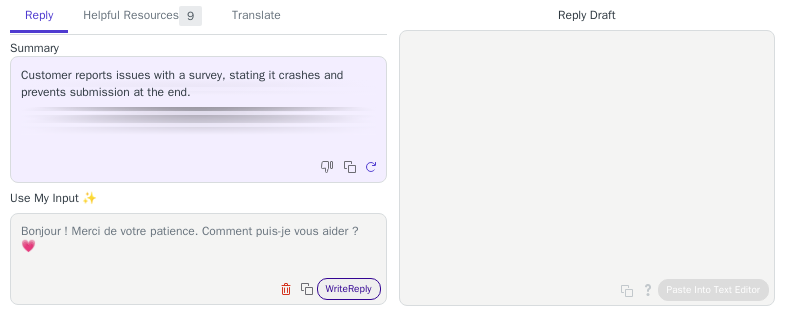 type on "Bonjour ! Merci de votre patience. Comment puis-je vous aider ? 💗️" 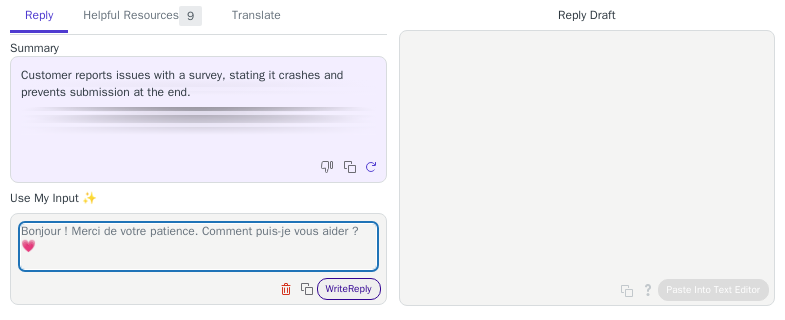 click on "Write  Reply" at bounding box center [349, 289] 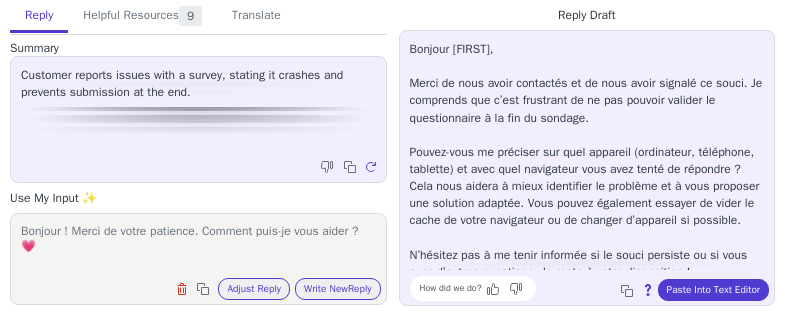 click on "Bonjour [FIRST], Merci de nous avoir contactés et de nous avoir signalé ce souci. Je comprends que c’est frustrant de ne pas pouvoir valider le questionnaire à la fin du sondage. Pouvez-vous me préciser sur quel appareil (ordinateur, téléphone, tablette) et avec quel navigateur vous avez tenté de répondre ? Cela nous aidera à mieux identifier le problème et à vous proposer une solution adaptée. Vous pouvez également essayer de vider le cache de votre navigateur ou de changer d’appareil si possible. N’hésitez pas à me tenir informée si le souci persiste ou si vous avez d’autres questions. Je reste à votre disposition ! How did we do? Copy to clipboard About this reply Paste Into Text Editor" at bounding box center (587, 168) 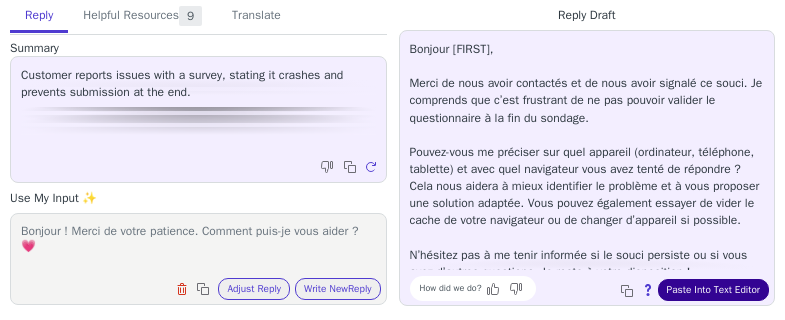 click on "Paste Into Text Editor" at bounding box center [713, 290] 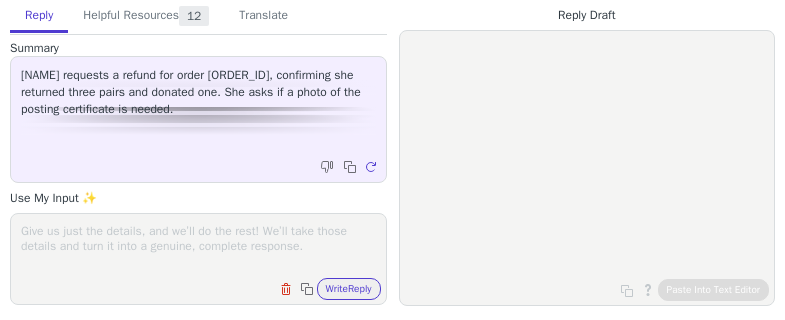 scroll, scrollTop: 0, scrollLeft: 0, axis: both 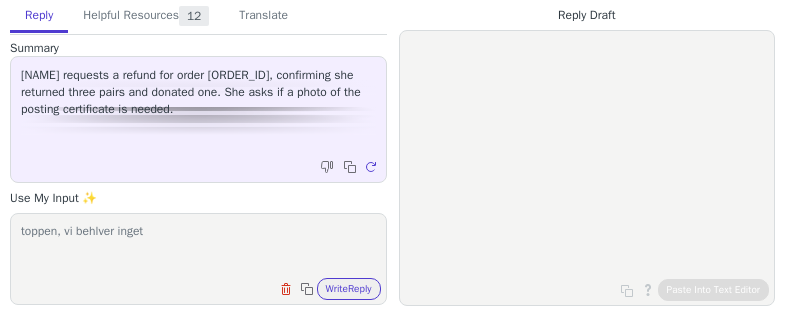 click on "toppen, vi behlver inget" at bounding box center [198, 246] 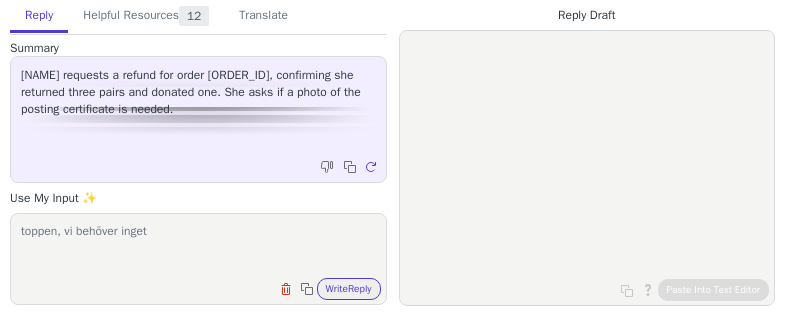 click on "toppen, vi behöver inget" at bounding box center (198, 246) 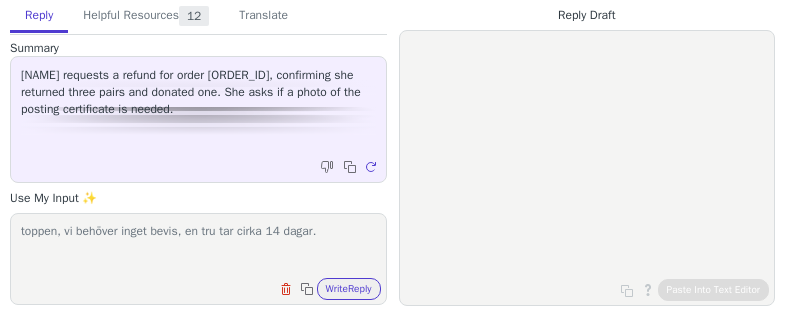 paste on "Om det finns något annat jag kan göra för dig, eller om du har andra frågor eller önskemål, vänligen meddela mig. Vi är här för att se till att du får den mest bekväma och tillfredsställande shoppingupplevelsen med Miss Mary of Sweden." 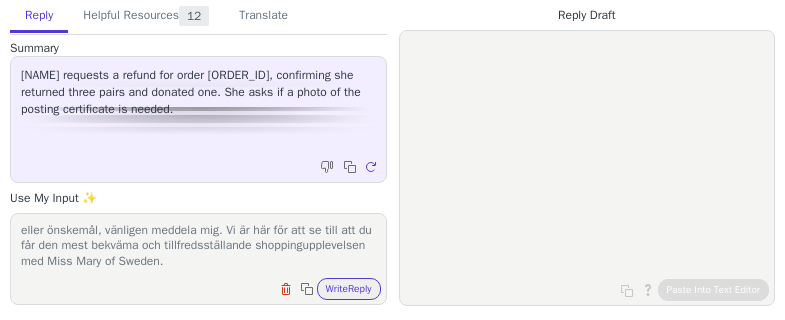 scroll, scrollTop: 63, scrollLeft: 0, axis: vertical 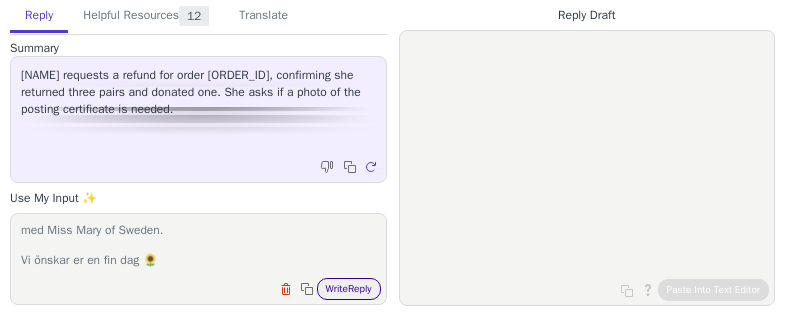 type on "toppen, vi behöver inget bevis, en tru tar cirka 14 dagar. Om det finns något annat jag kan göra för dig, eller om du har andra frågor eller önskemål, vänligen meddela mig. Vi är här för att se till att du får den mest bekväma och tillfredsställande shoppingupplevelsen med Miss Mary of Sweden.
Vi önskar er en fin dag 🌻️" 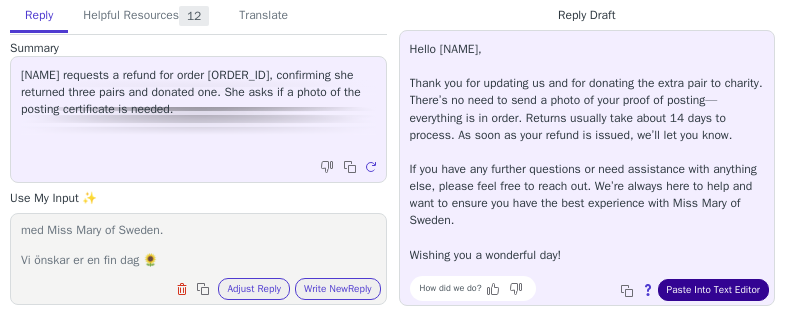 click on "Paste Into Text Editor" at bounding box center (713, 290) 